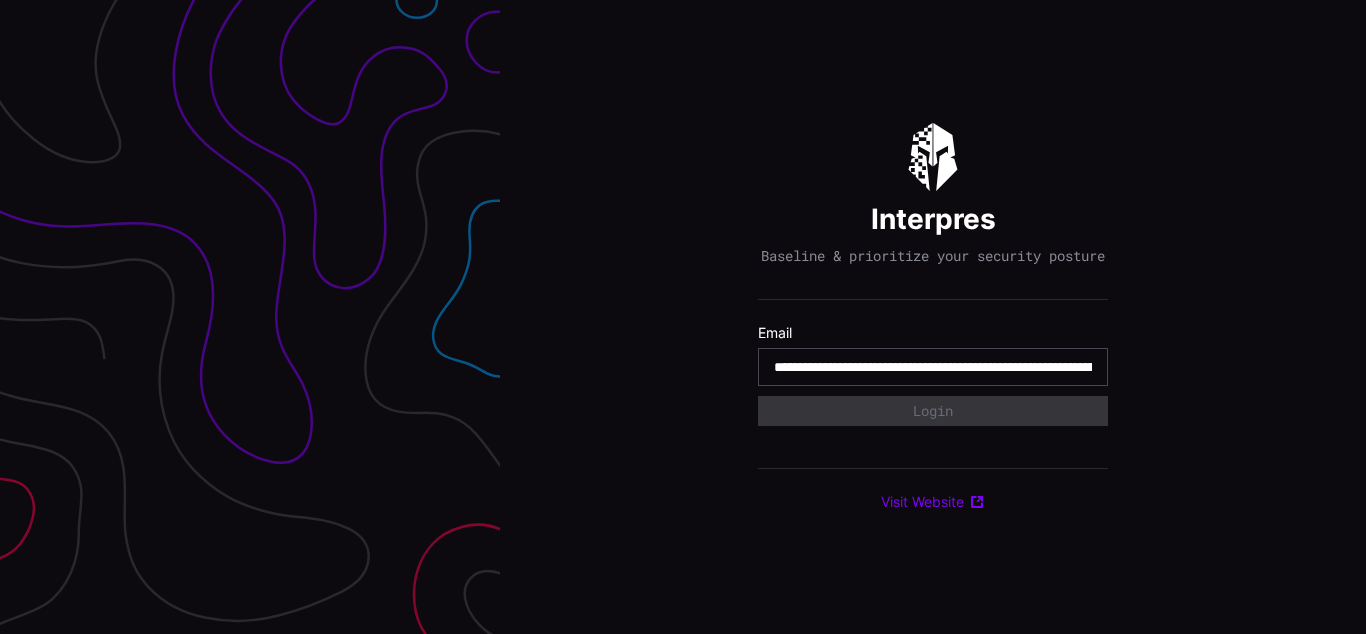 click on "**********" at bounding box center (933, 367) 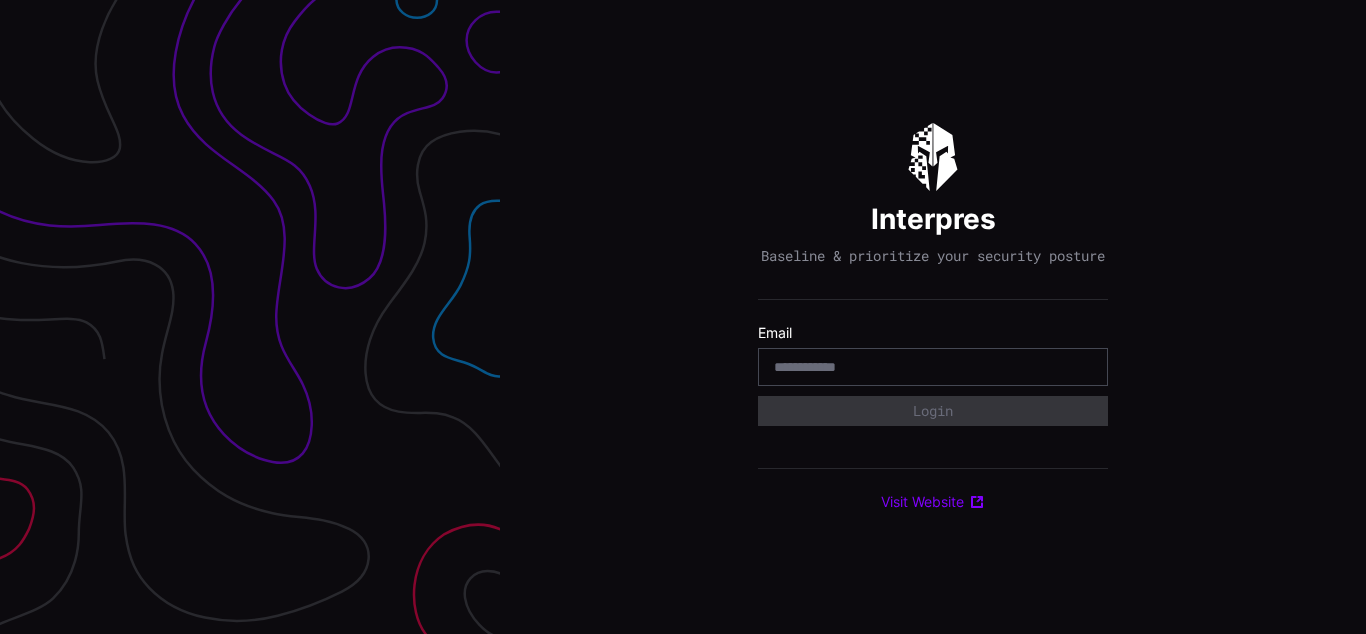 scroll, scrollTop: 0, scrollLeft: 0, axis: both 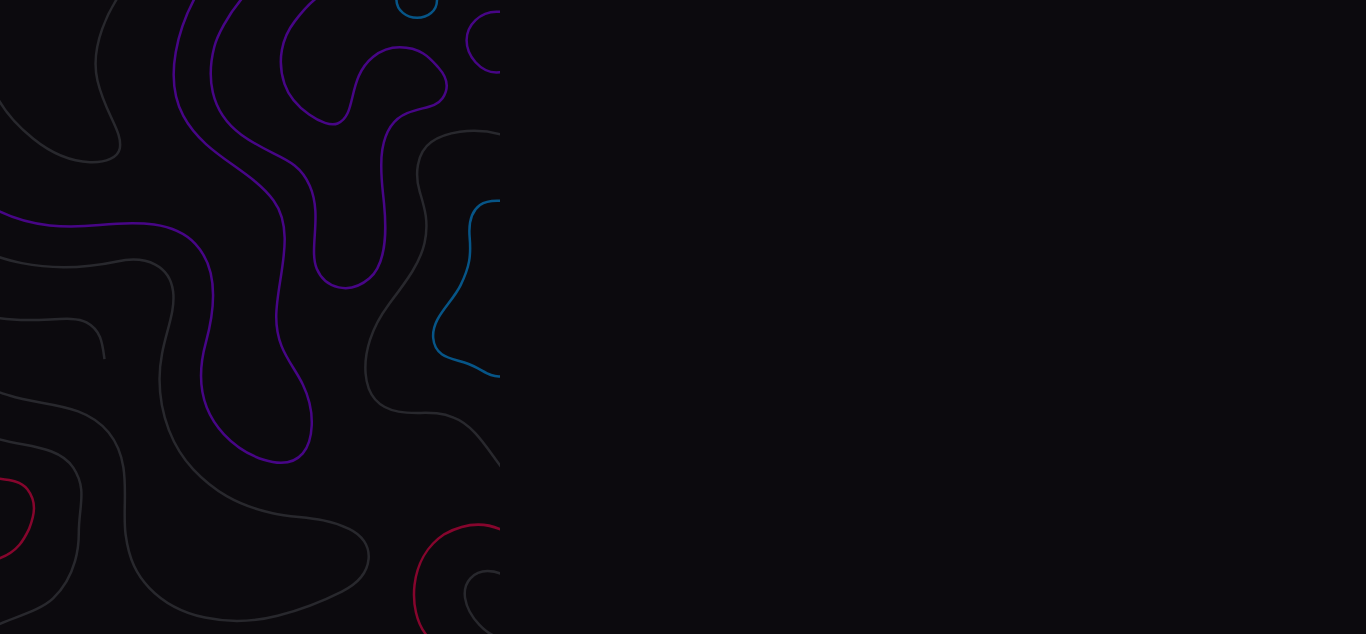 click on "Interpres Baseline & prioritize your security posture Email Login Visit Website" at bounding box center [933, 317] 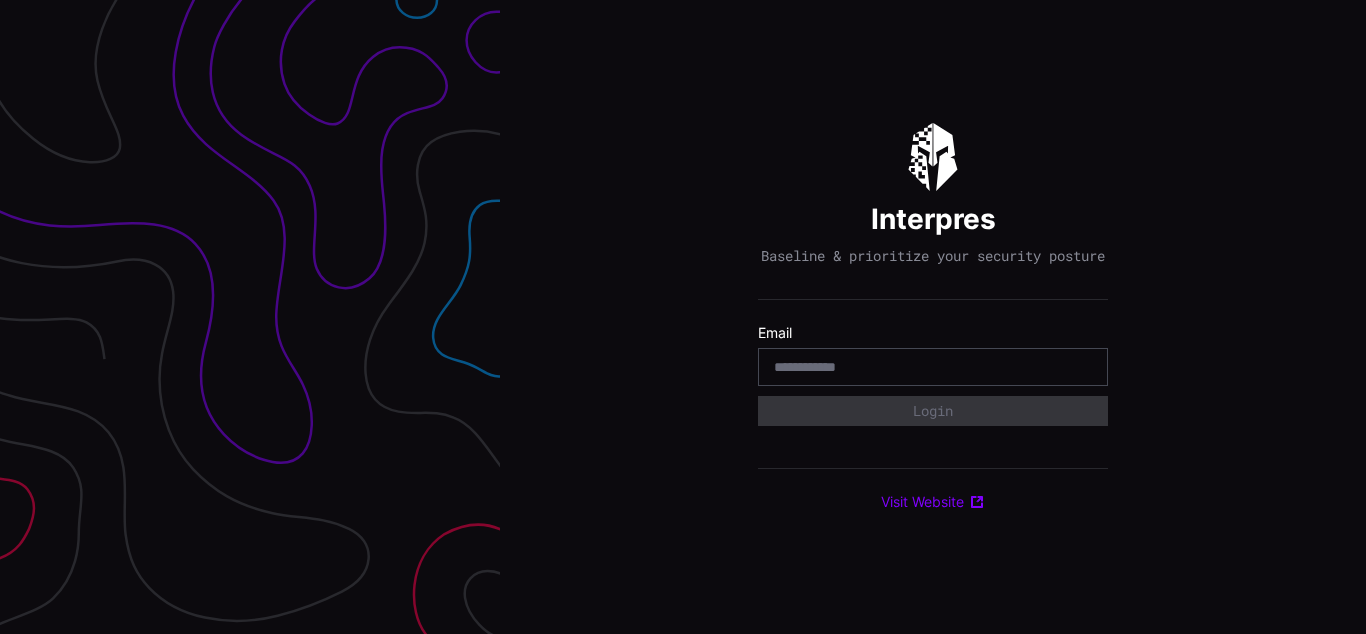 click on "Interpres Baseline & prioritize your security posture Email Login Visit Website" at bounding box center [933, 317] 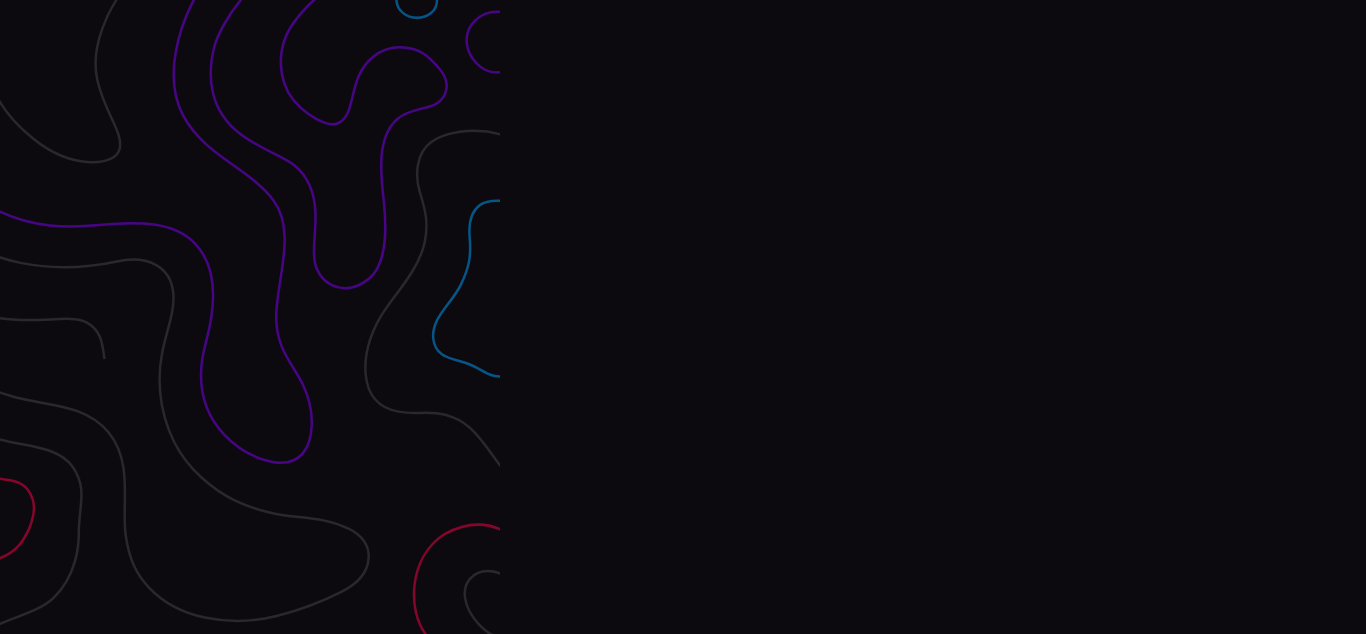 scroll, scrollTop: 0, scrollLeft: 0, axis: both 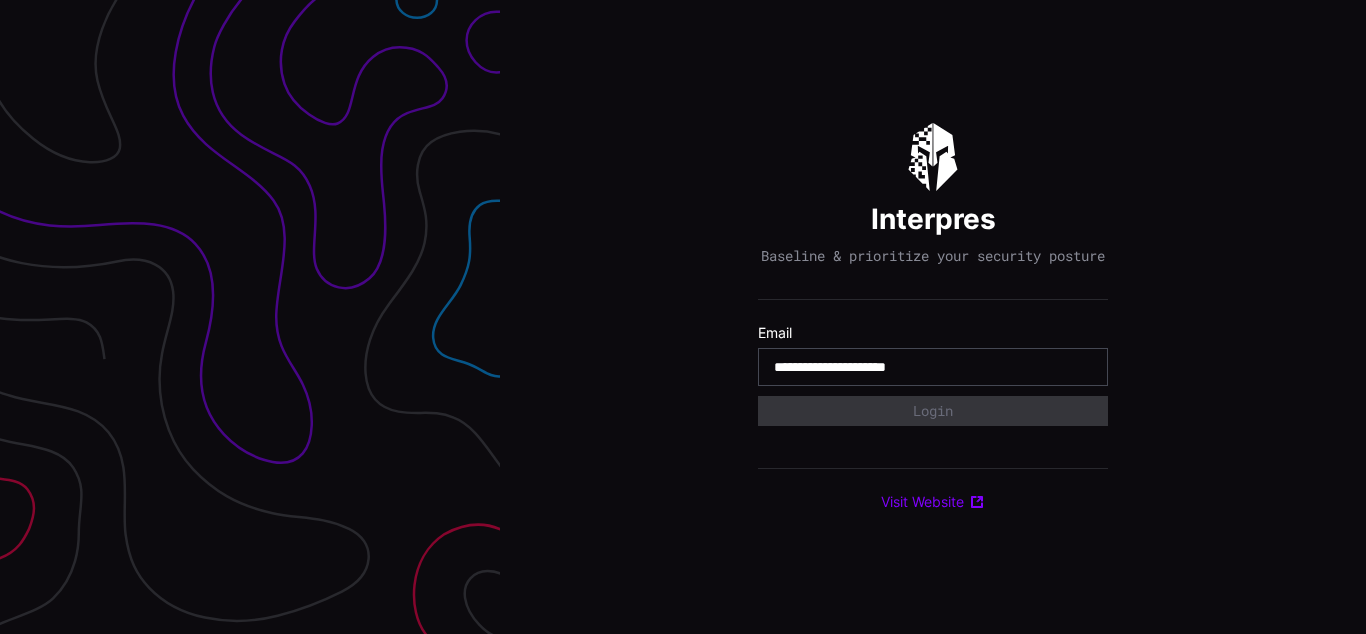 type on "**********" 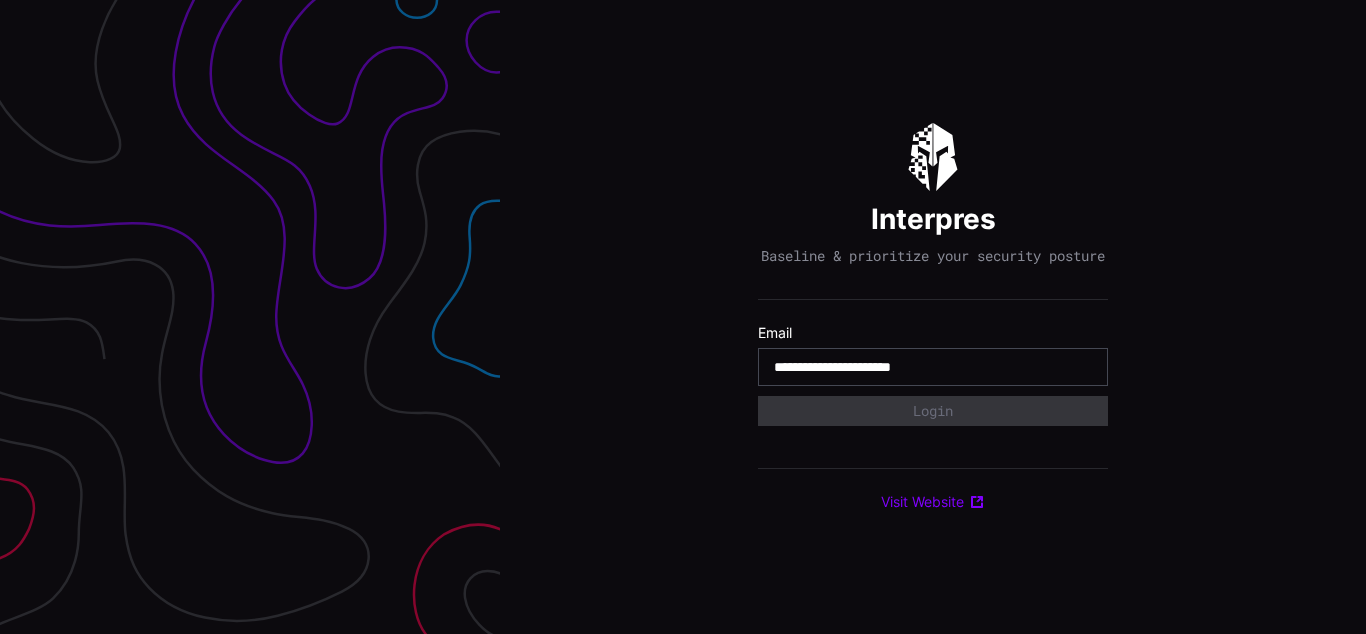 click on "**********" at bounding box center [933, 367] 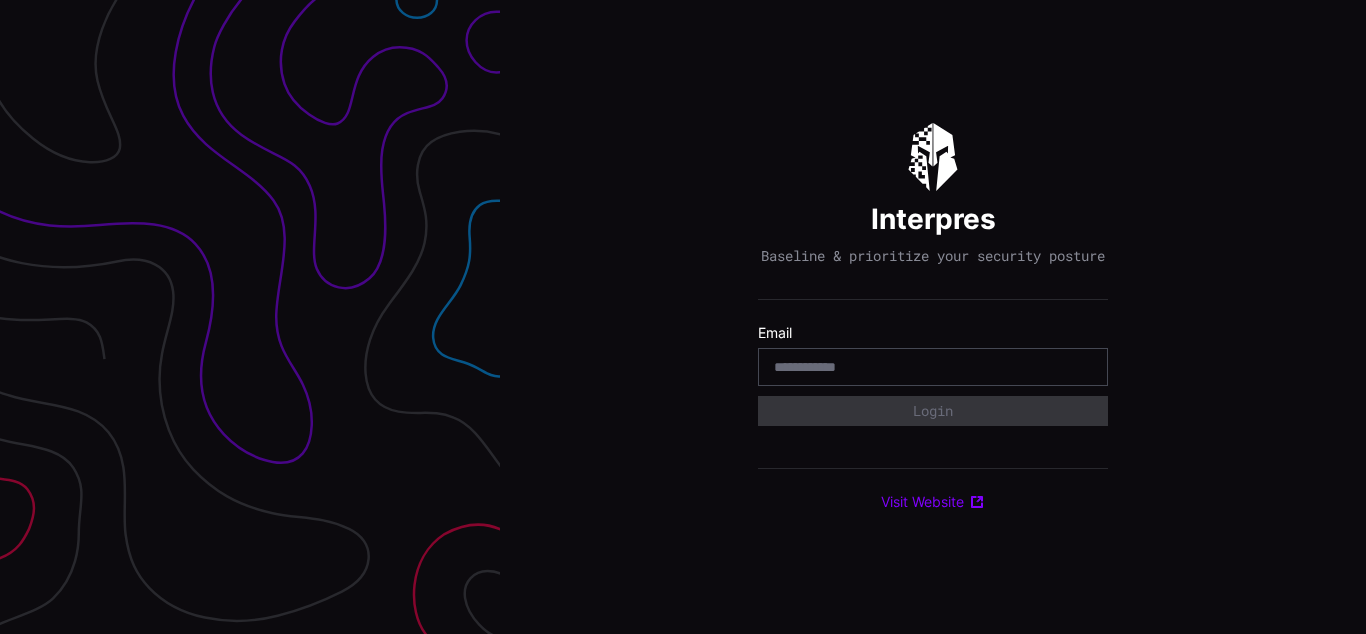 scroll, scrollTop: 0, scrollLeft: 0, axis: both 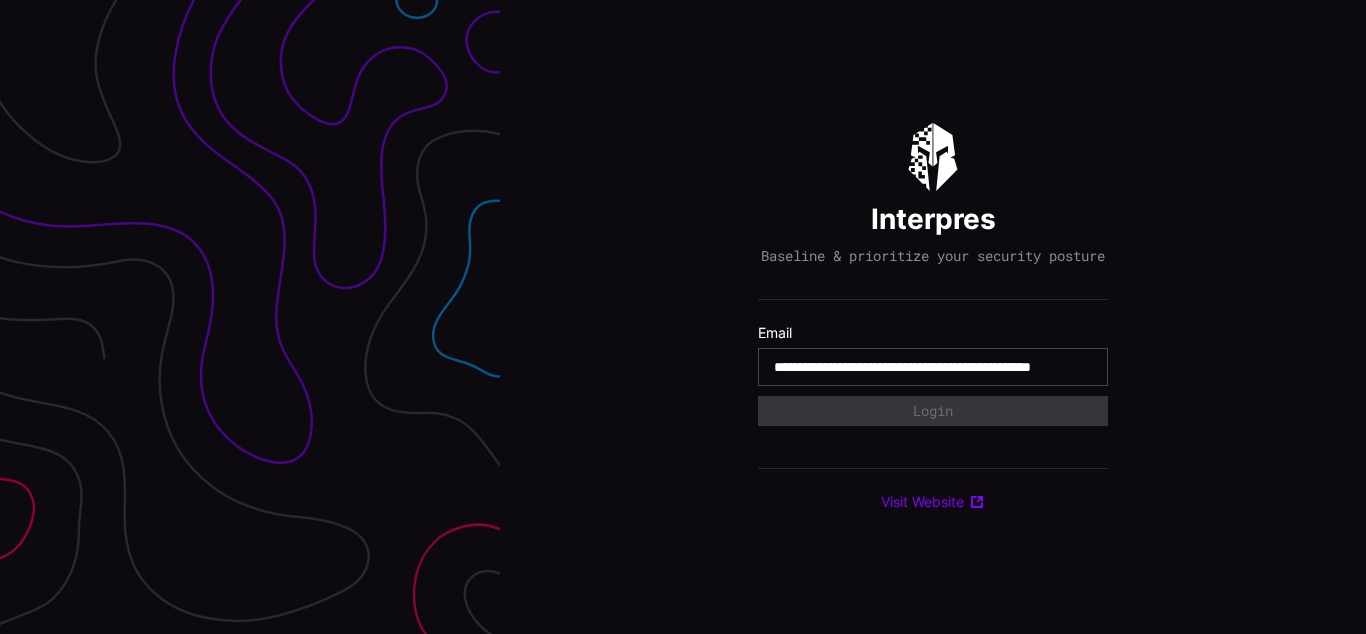 type on "**********" 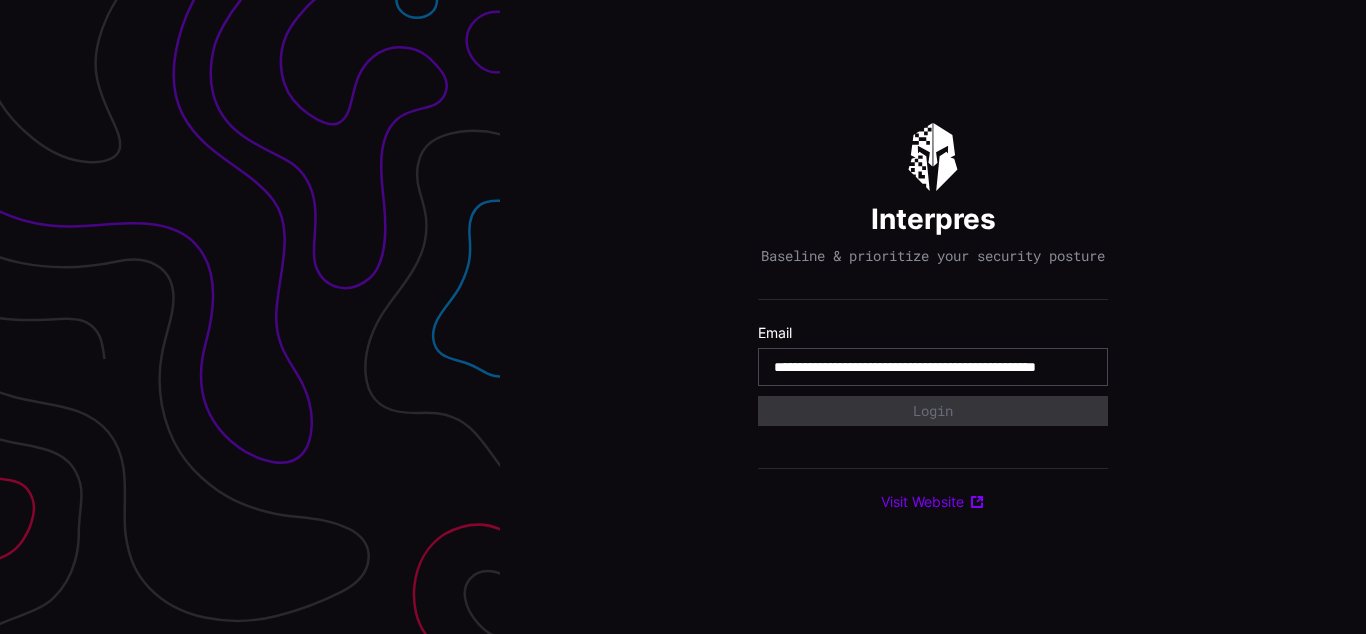 scroll, scrollTop: 0, scrollLeft: 119, axis: horizontal 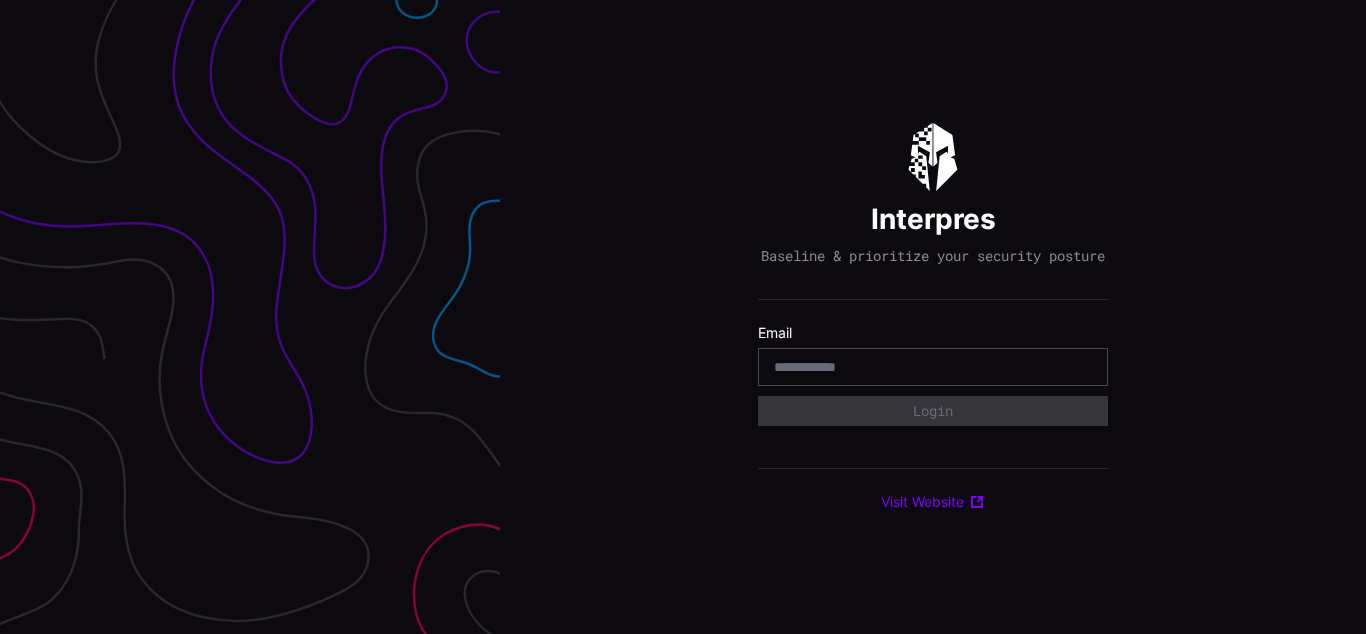 click on "Interpres Baseline & prioritize your security posture Email Login Visit Website" at bounding box center (933, 317) 